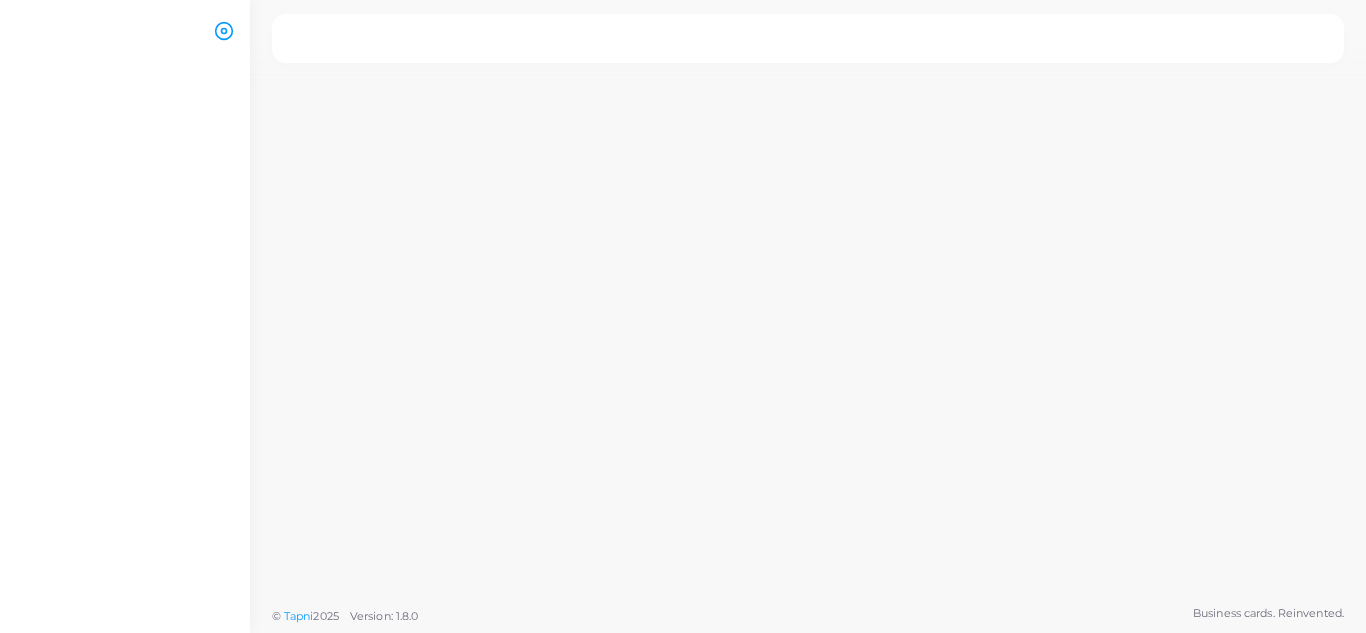 scroll, scrollTop: 0, scrollLeft: 0, axis: both 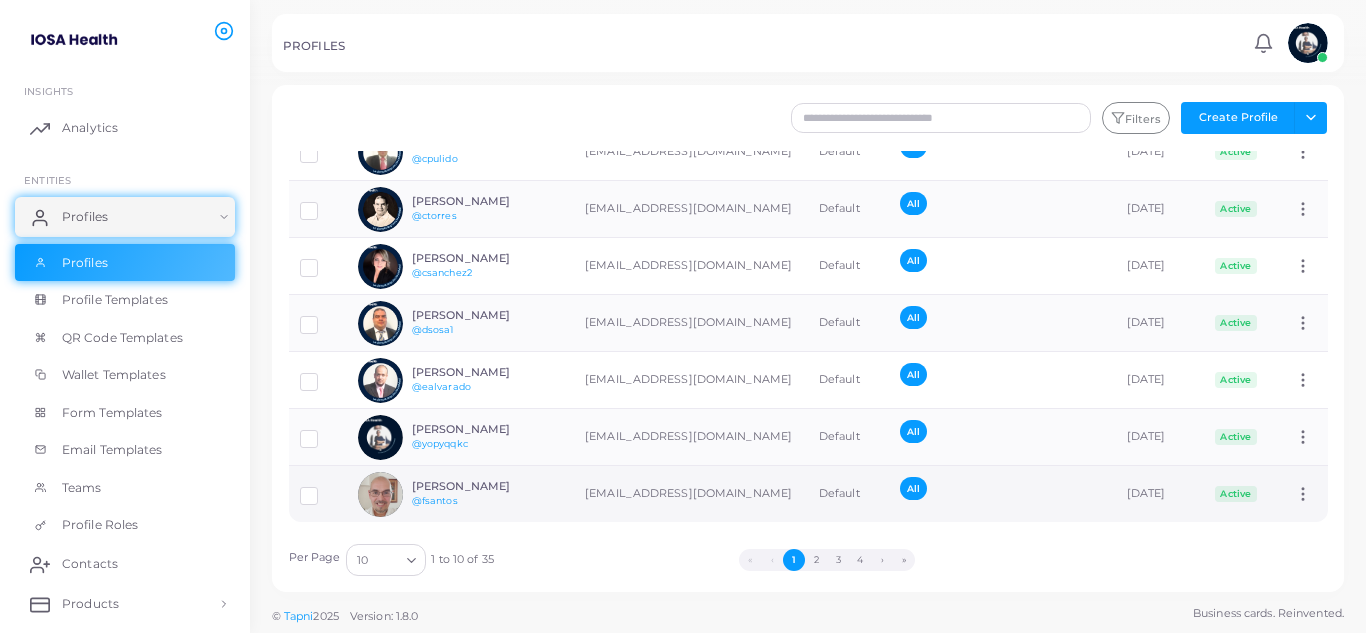 click on "[PERSON_NAME]" at bounding box center (485, 486) 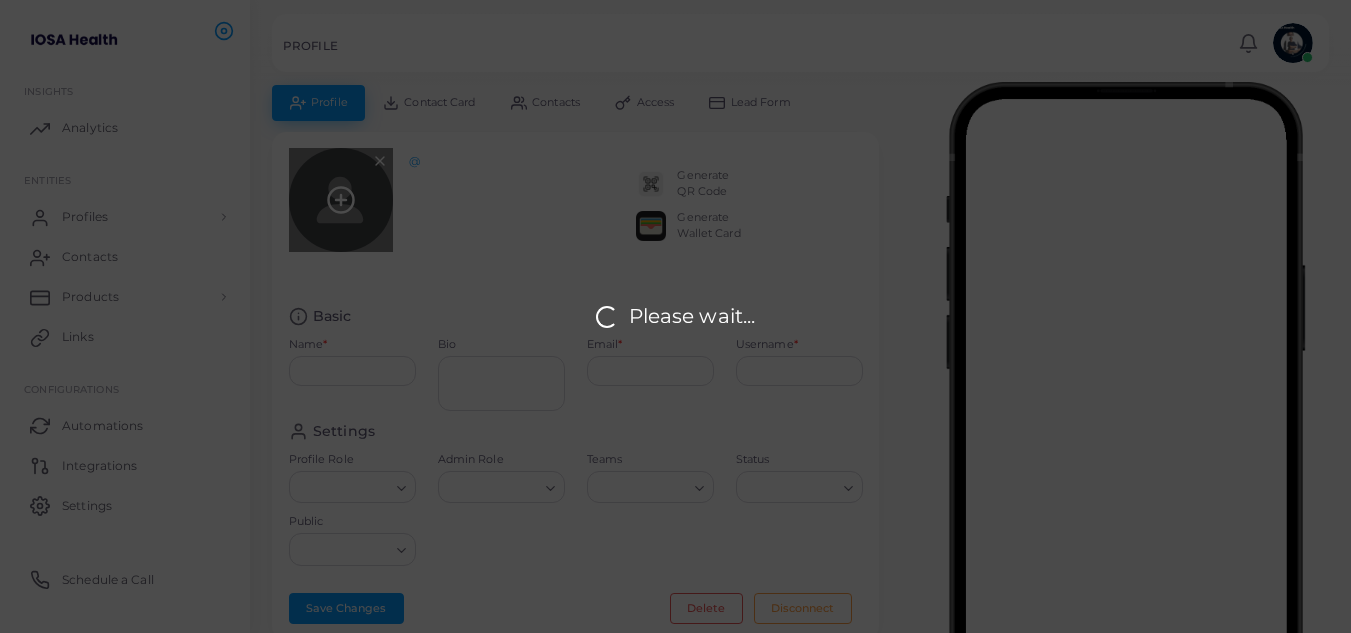 type on "**********" 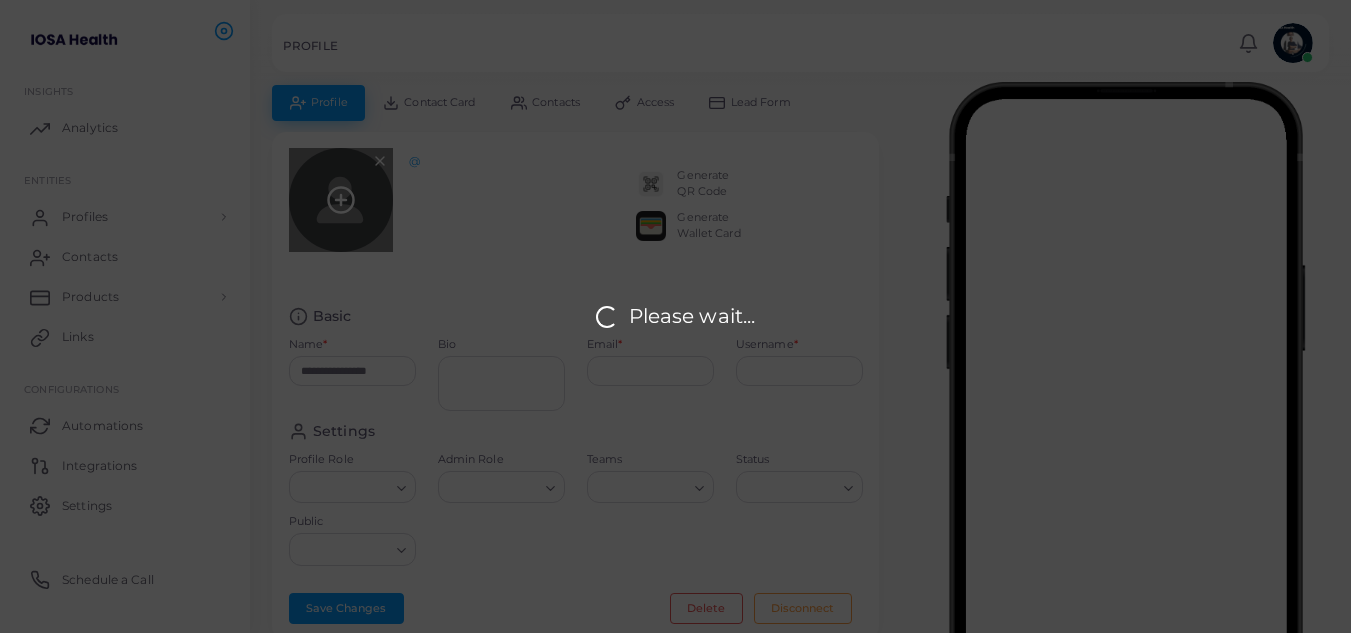 type on "**********" 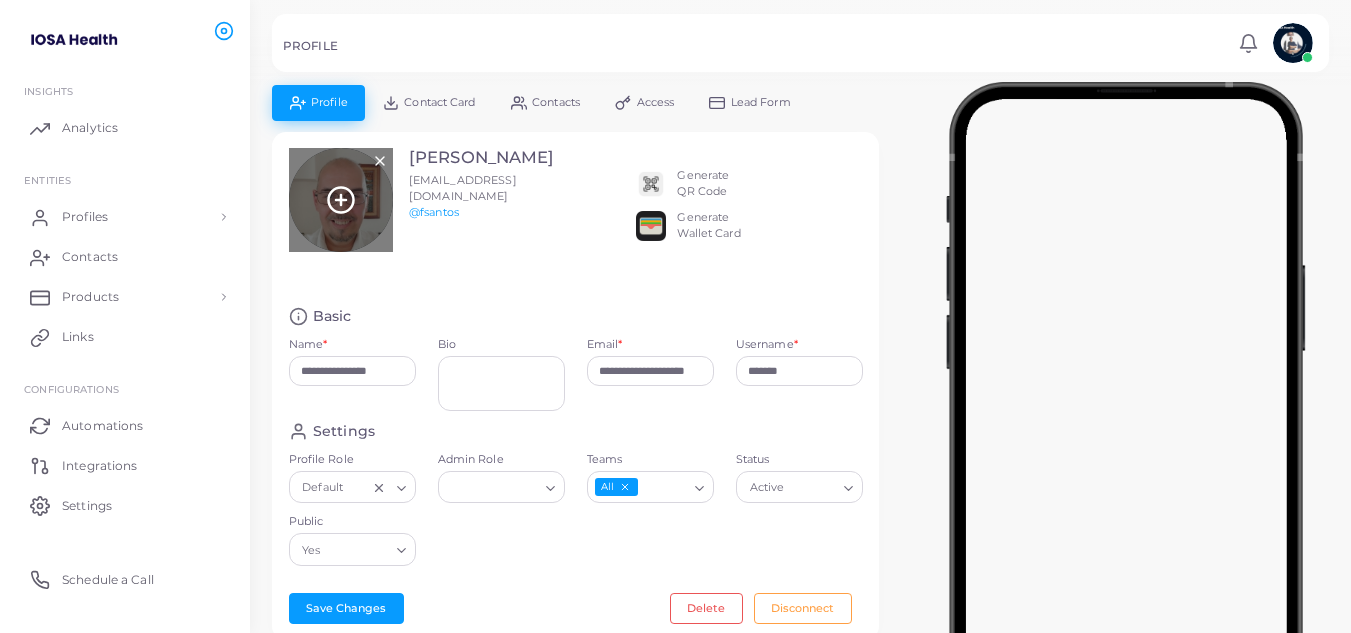 click 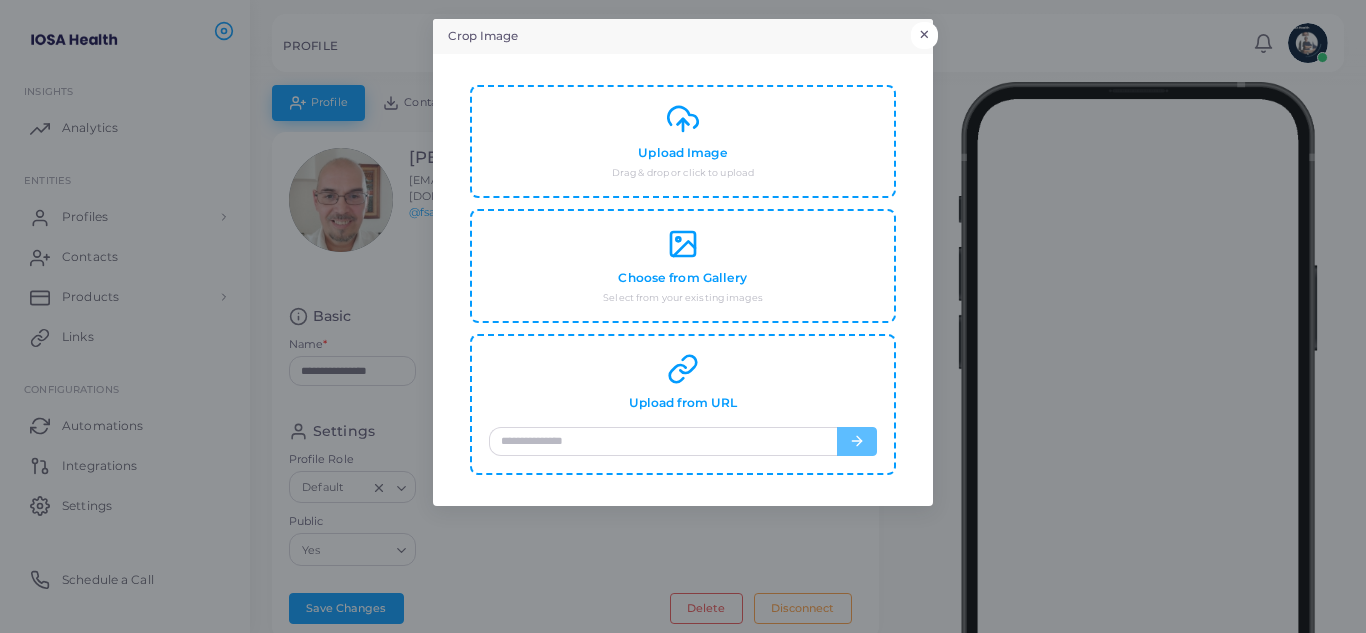 click on "×" at bounding box center [924, 35] 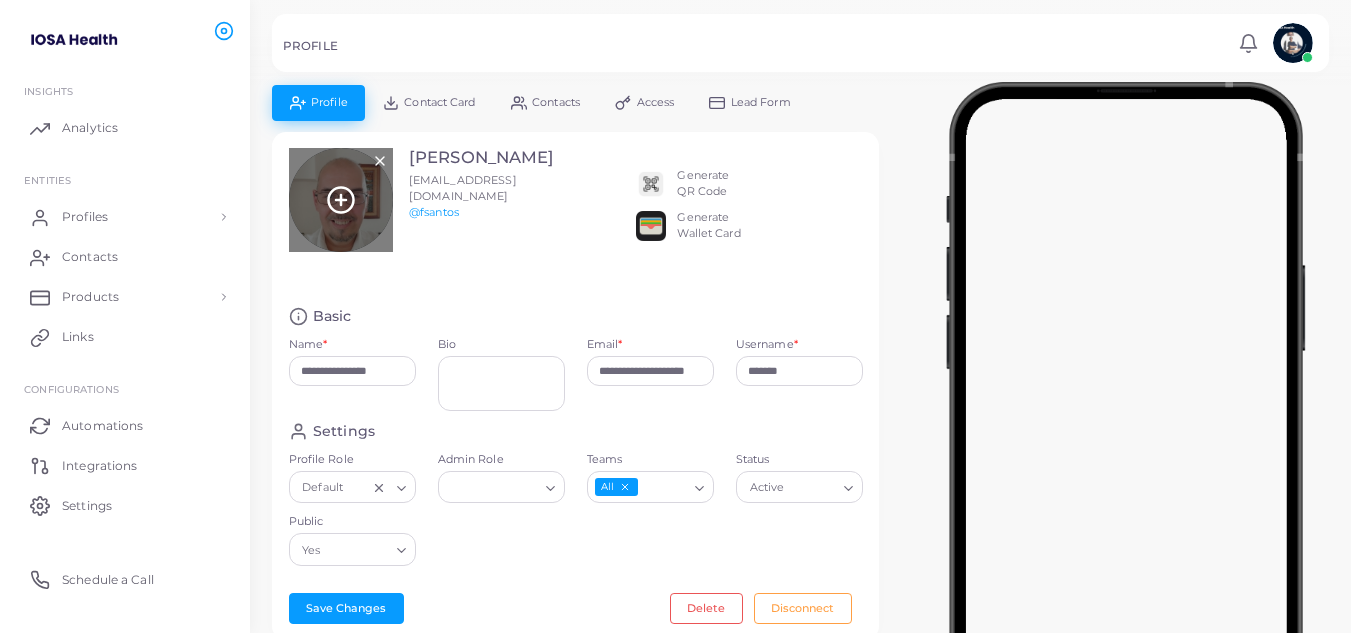 click 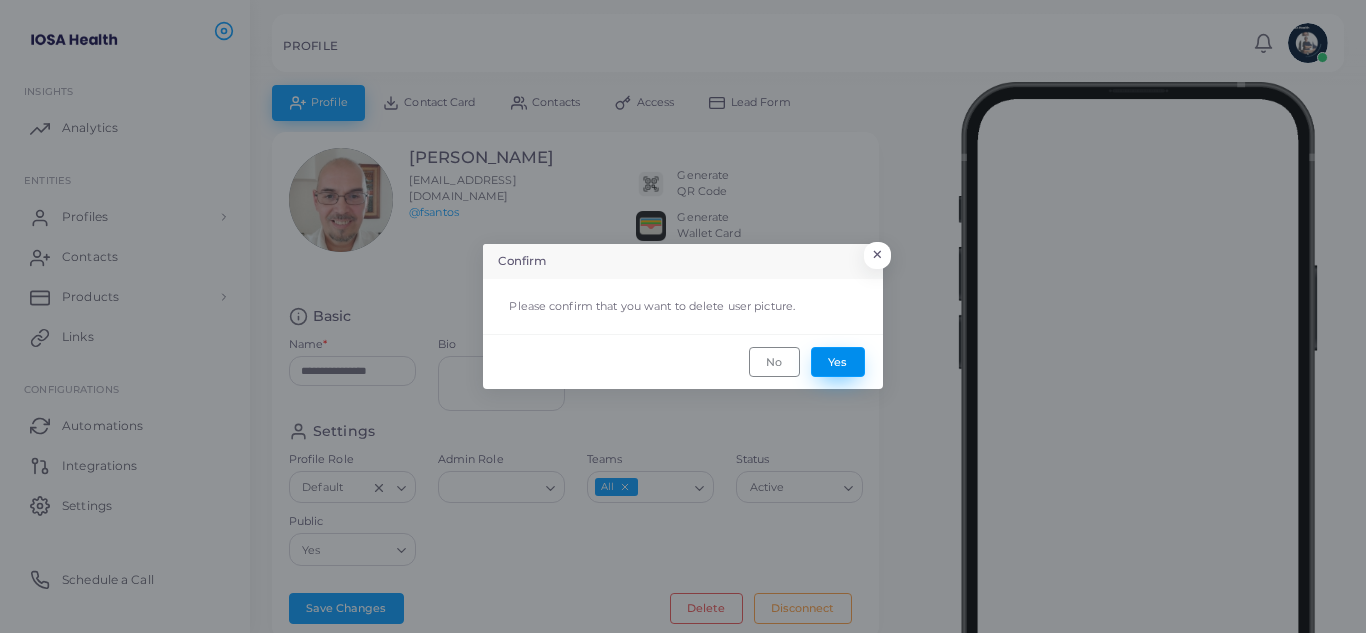 click on "Yes" at bounding box center (838, 362) 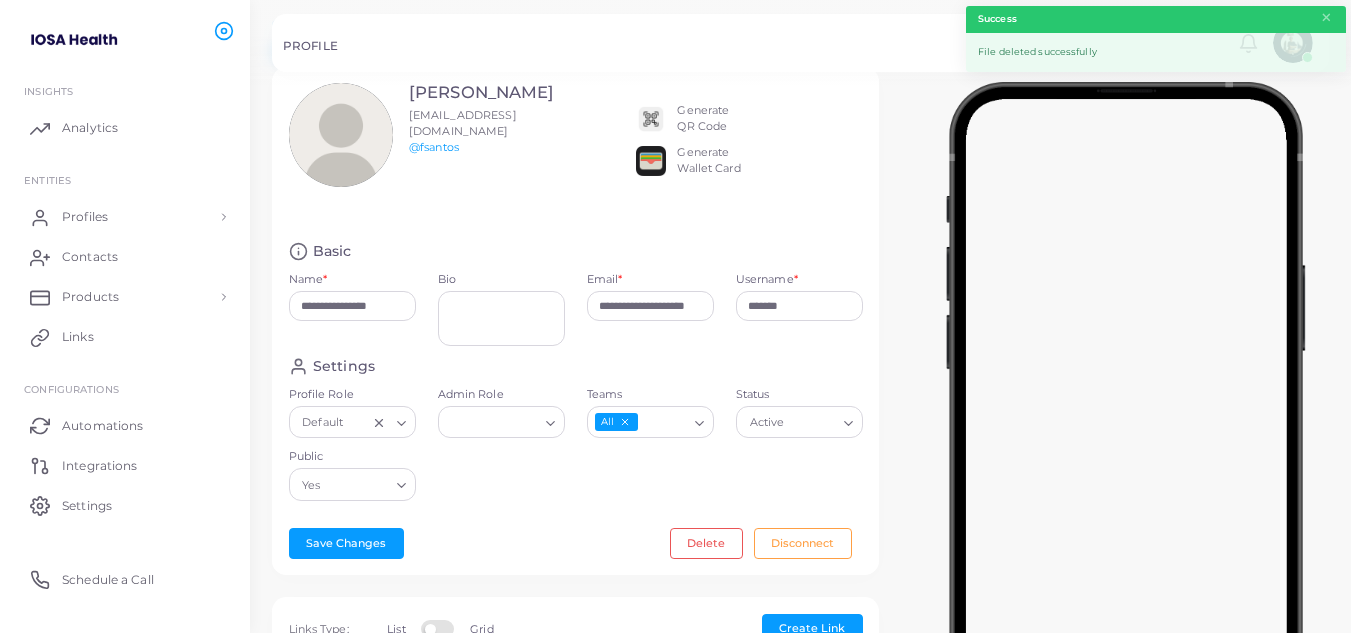 scroll, scrollTop: 100, scrollLeft: 0, axis: vertical 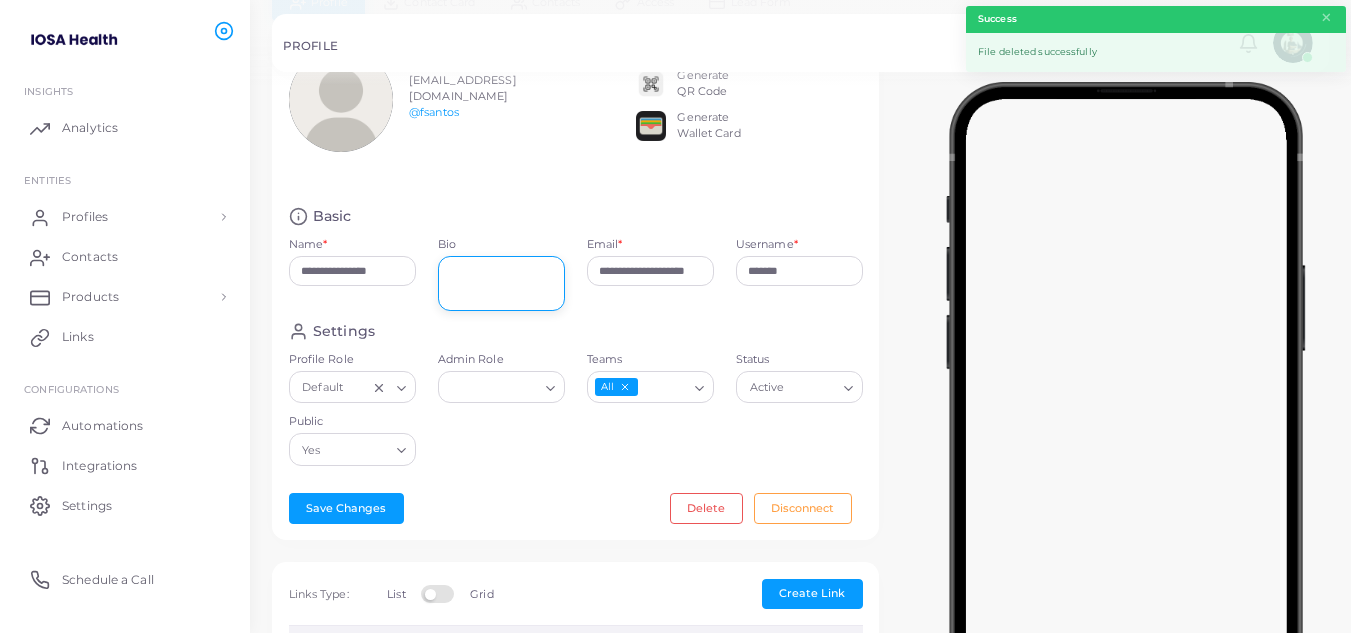 click on "Bio" at bounding box center [501, 283] 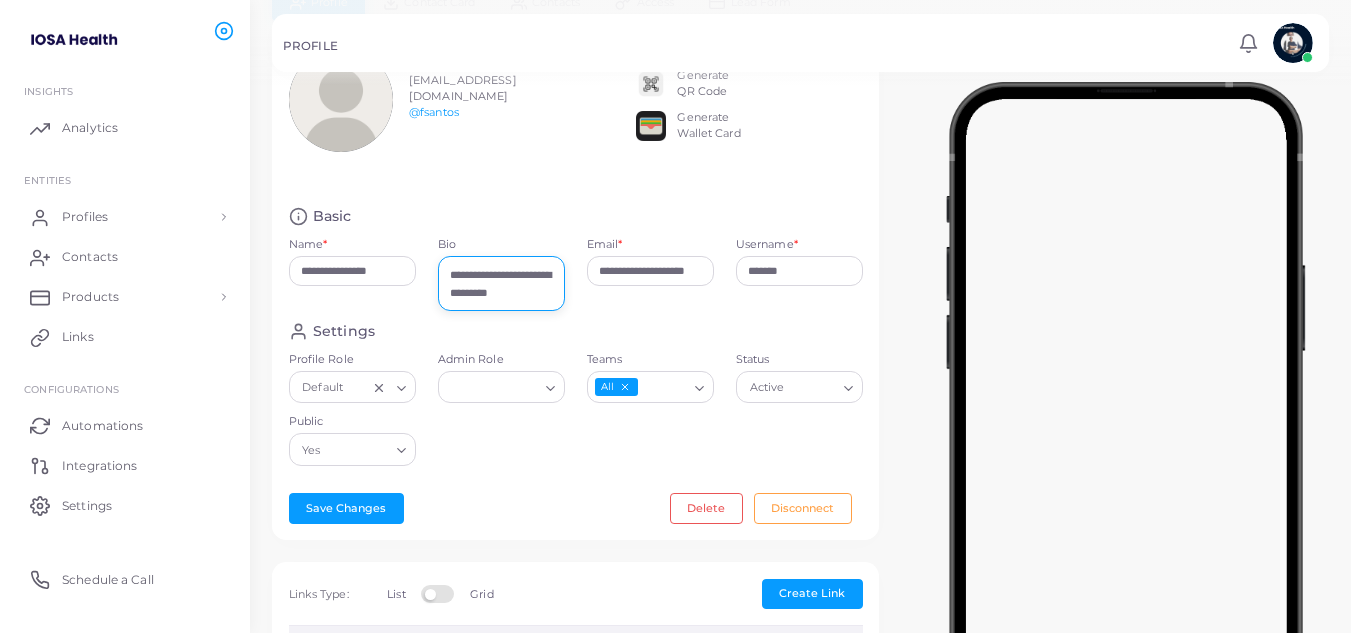 scroll, scrollTop: 24, scrollLeft: 0, axis: vertical 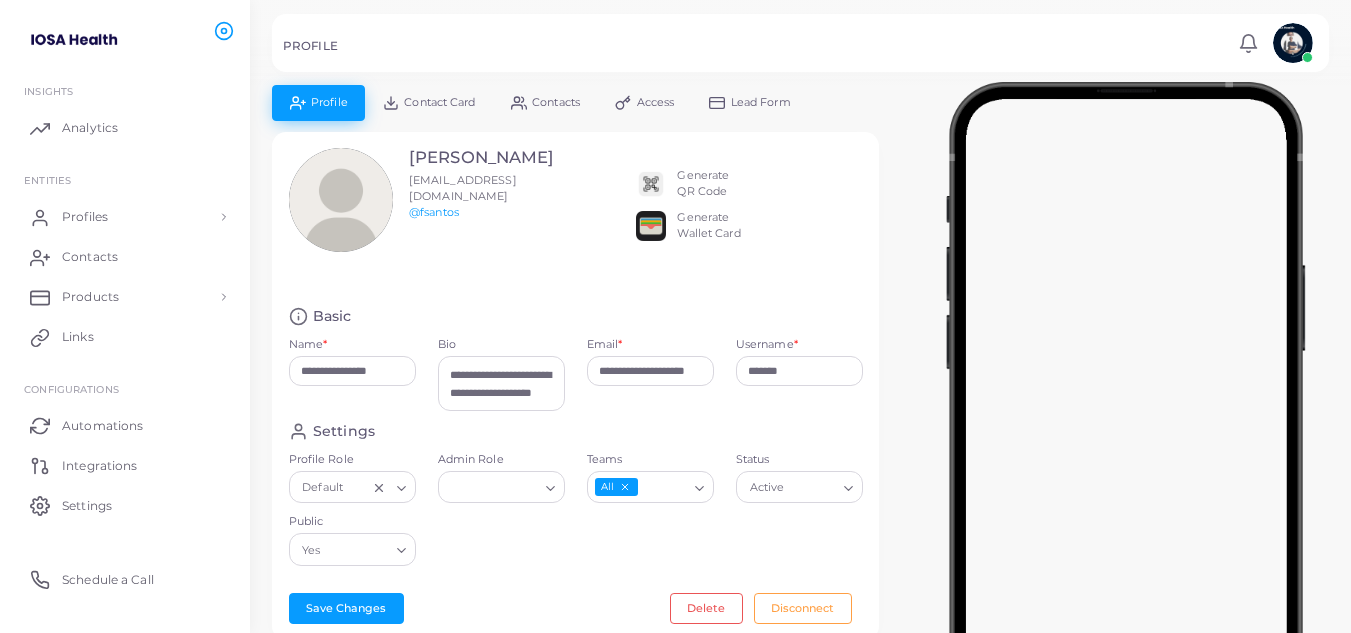 click on "Contact Card" at bounding box center (439, 102) 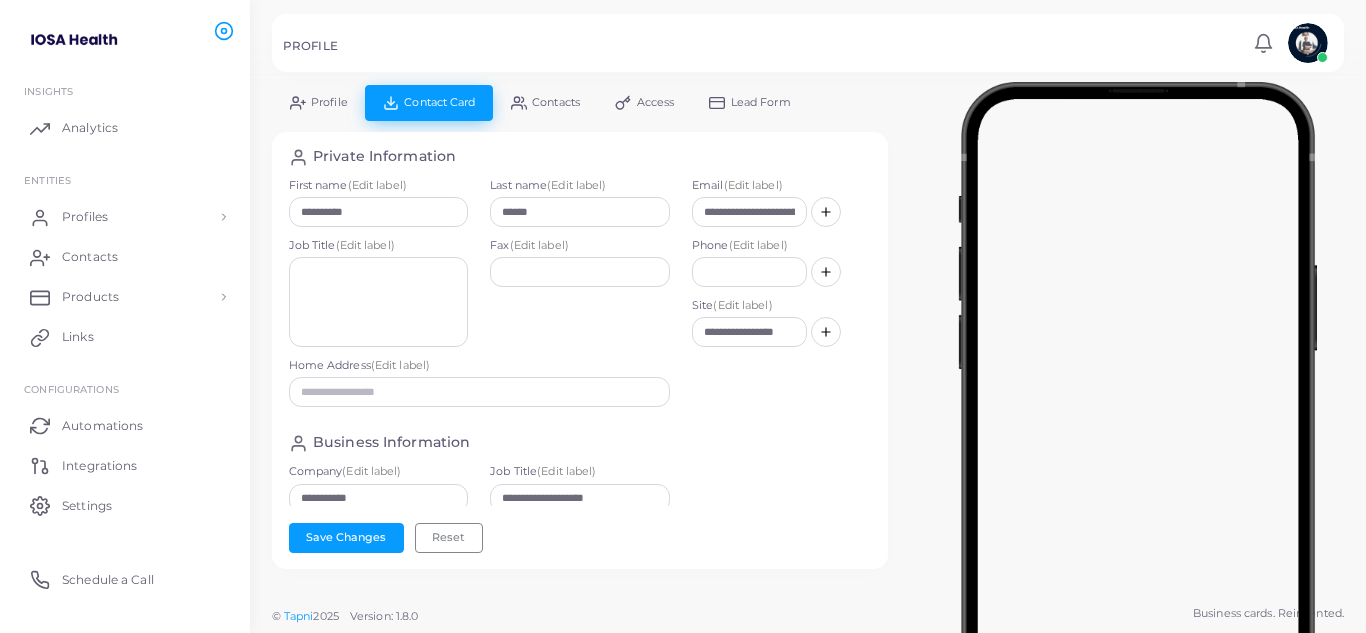 click on "**********" at bounding box center (580, 338) 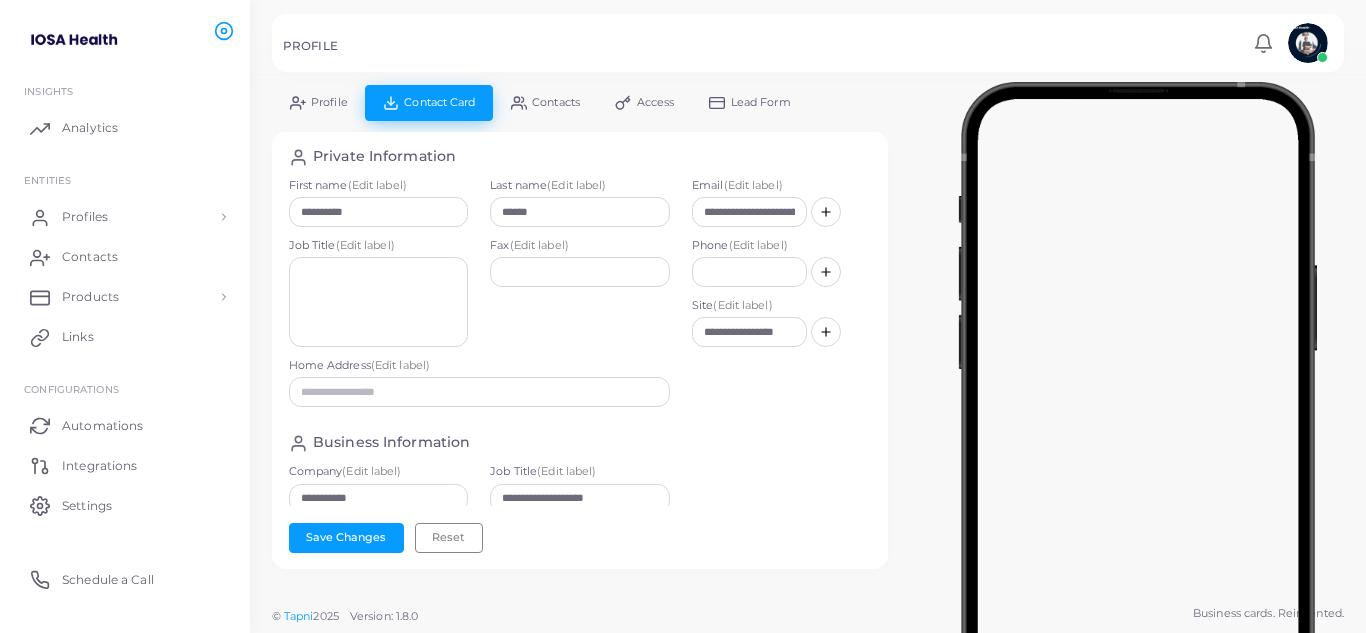 click on "Profile" at bounding box center (329, 102) 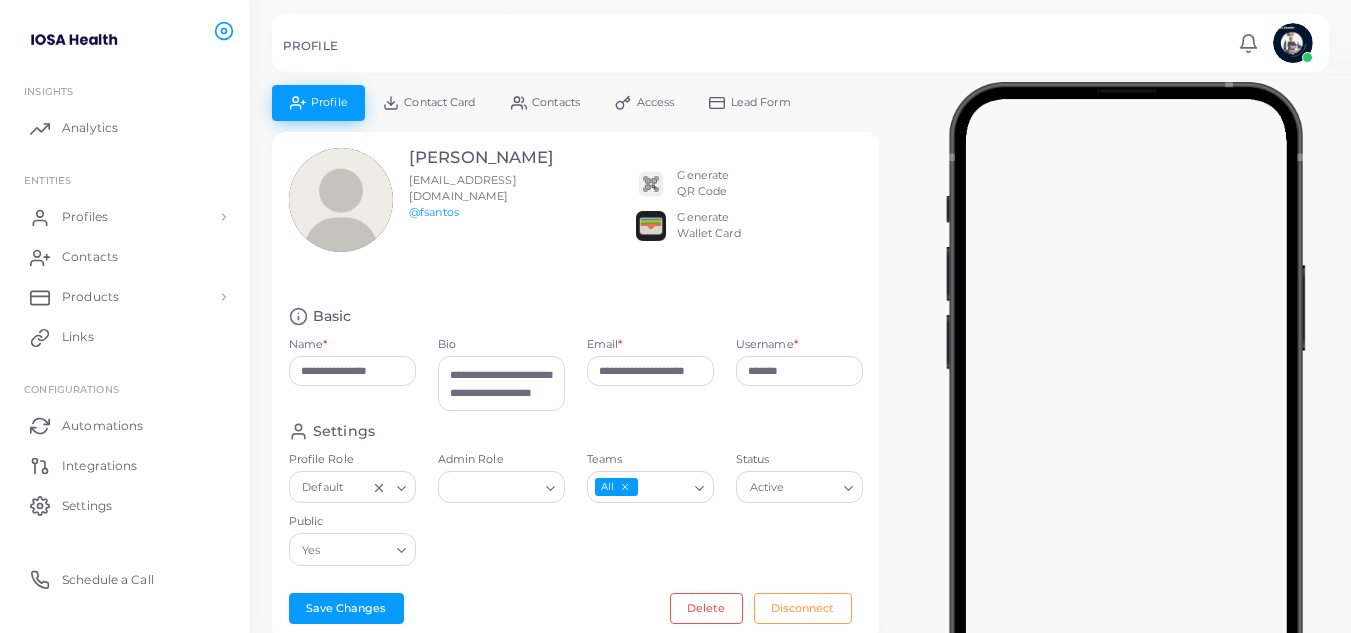 drag, startPoint x: 485, startPoint y: 424, endPoint x: 490, endPoint y: 402, distance: 22.561028 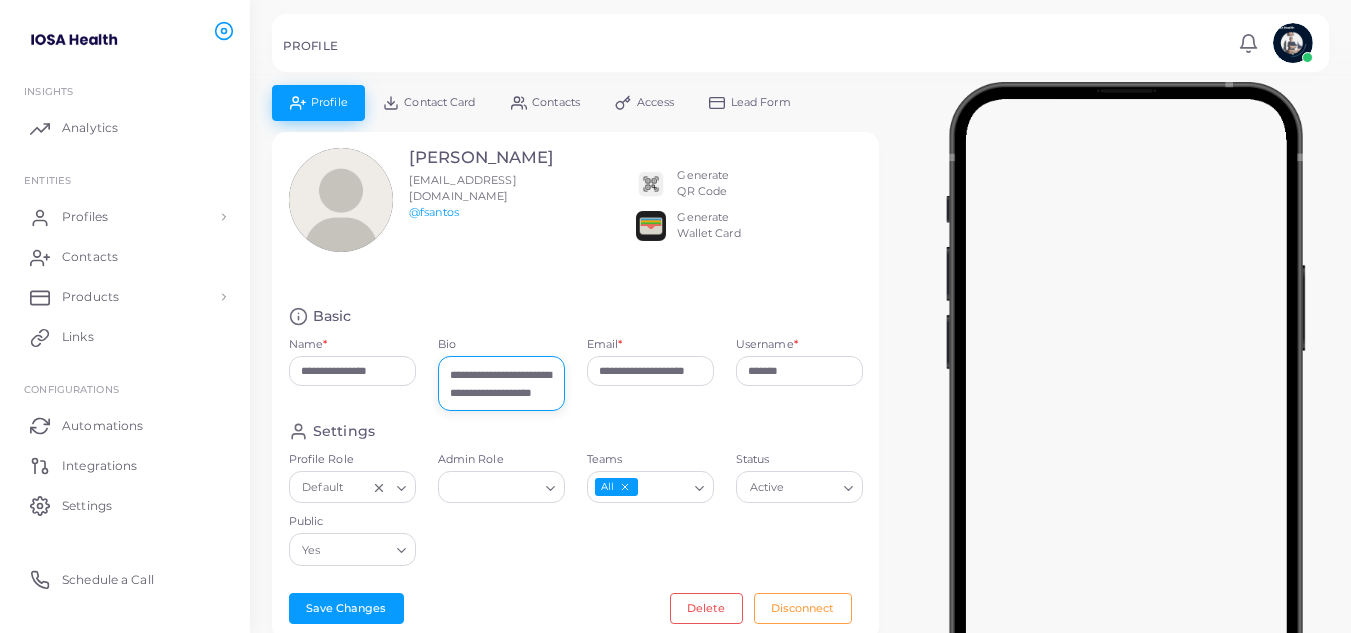 click on "**********" at bounding box center (501, 383) 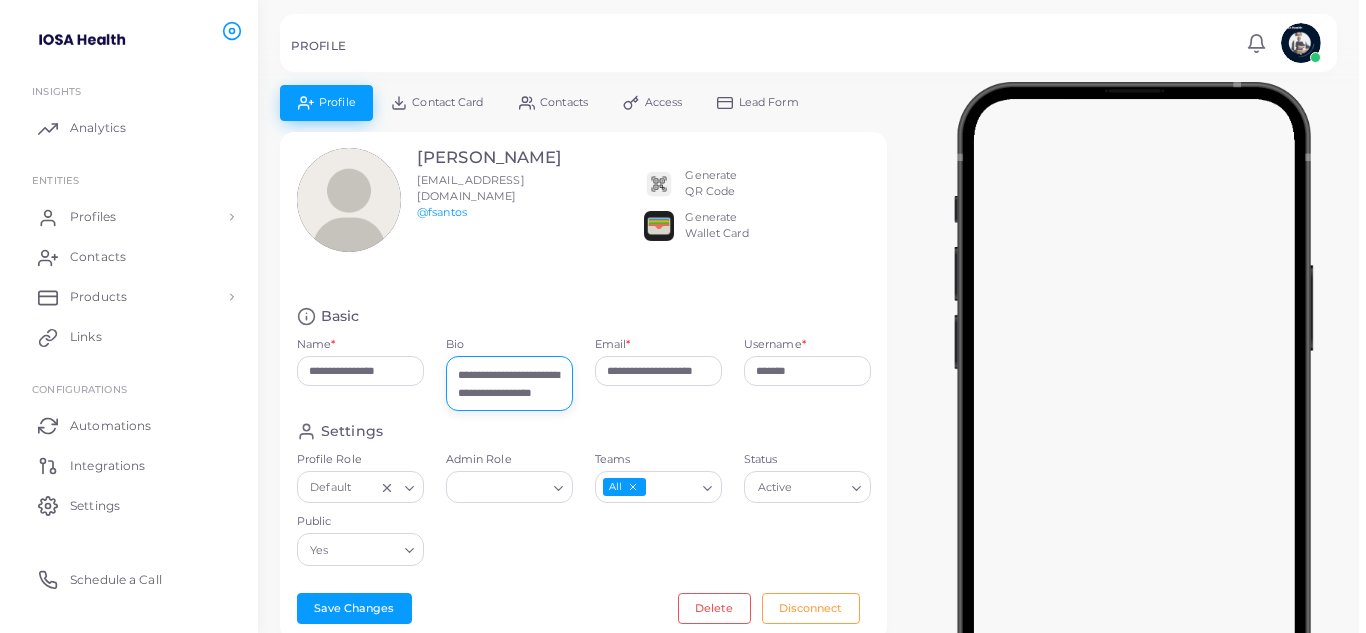 scroll, scrollTop: 24, scrollLeft: 0, axis: vertical 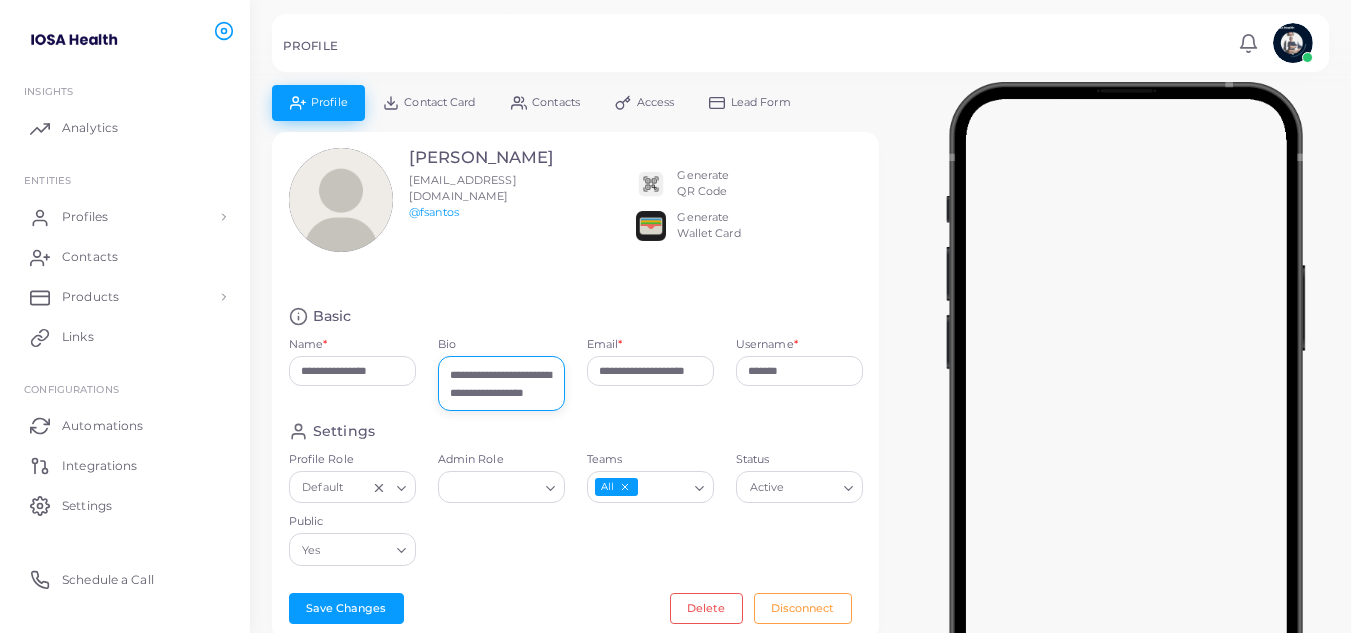 type on "**********" 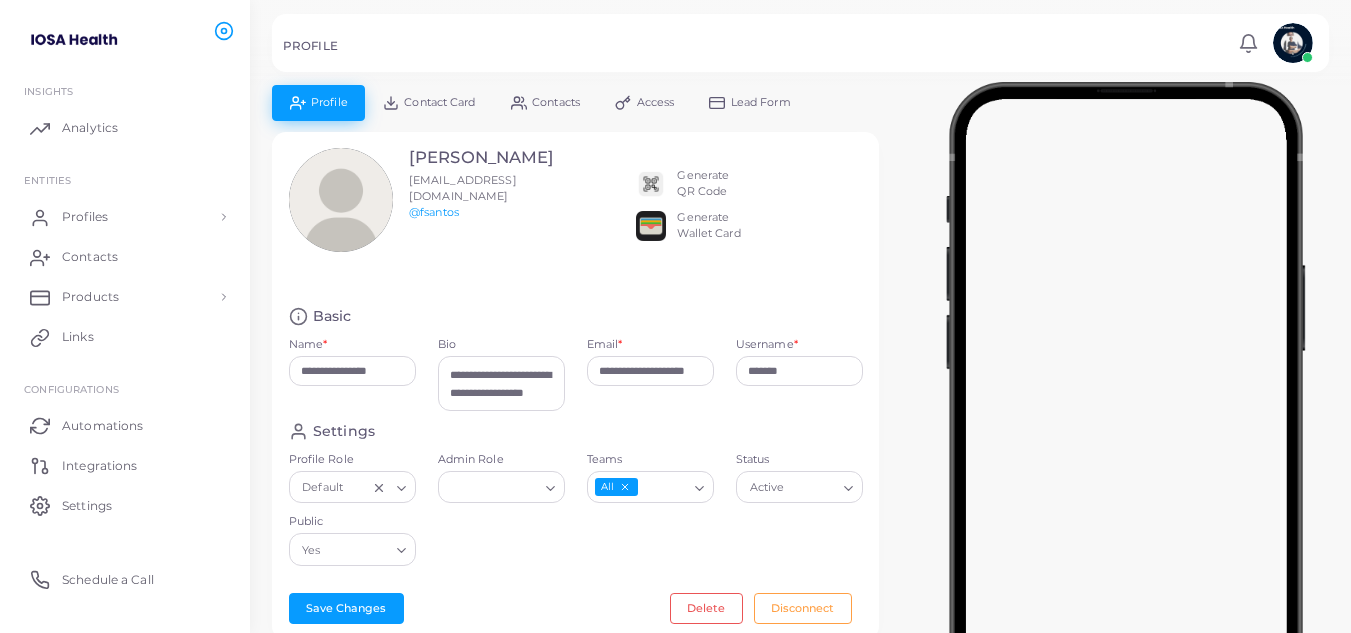 click on "Contact Card" at bounding box center (439, 102) 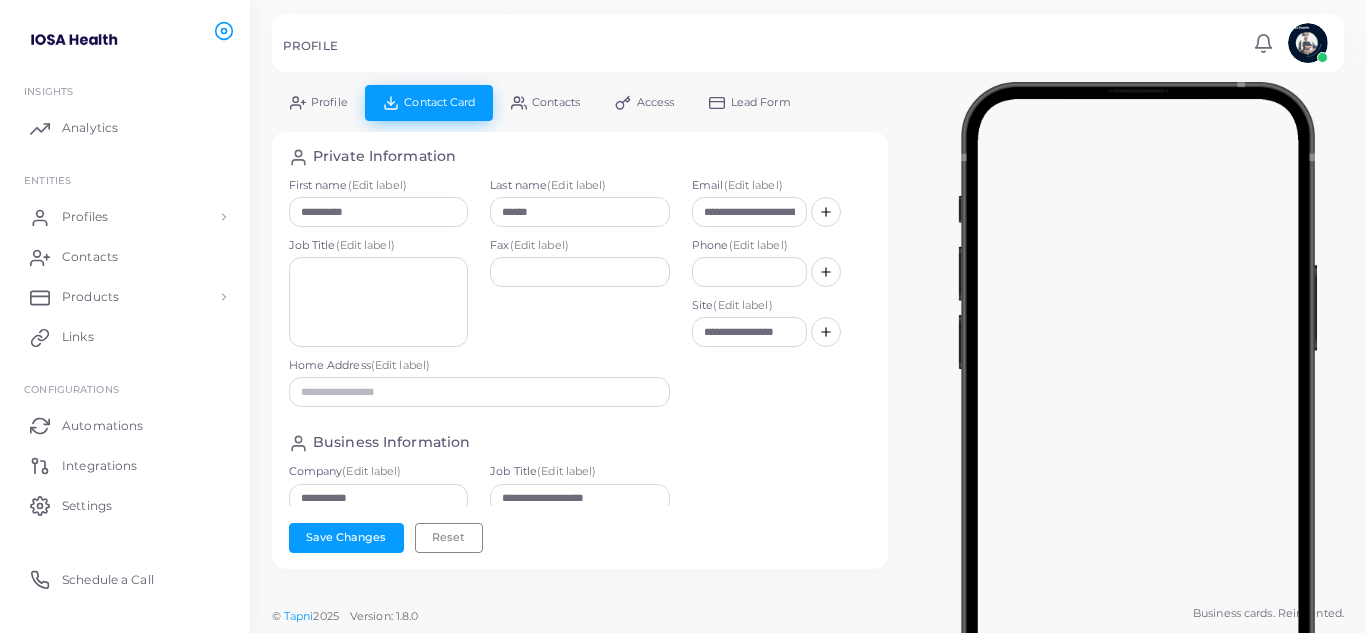 click on "Contacts" at bounding box center [556, 102] 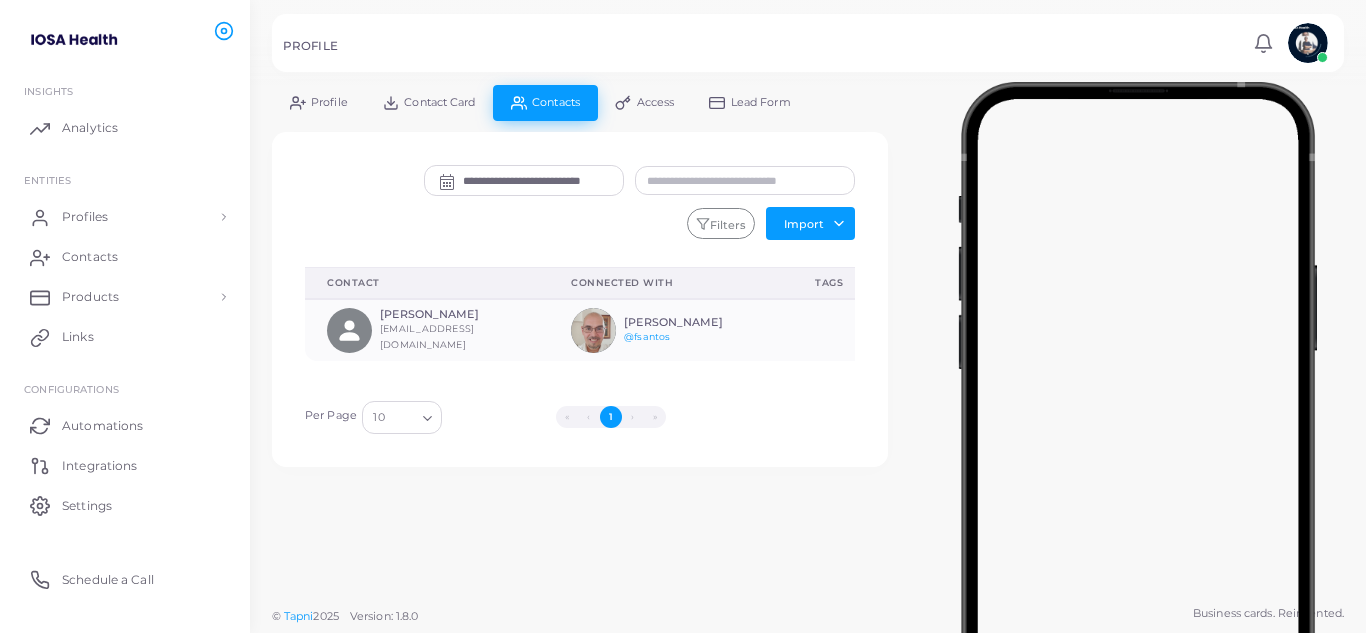 click on "Contact Card" at bounding box center (439, 102) 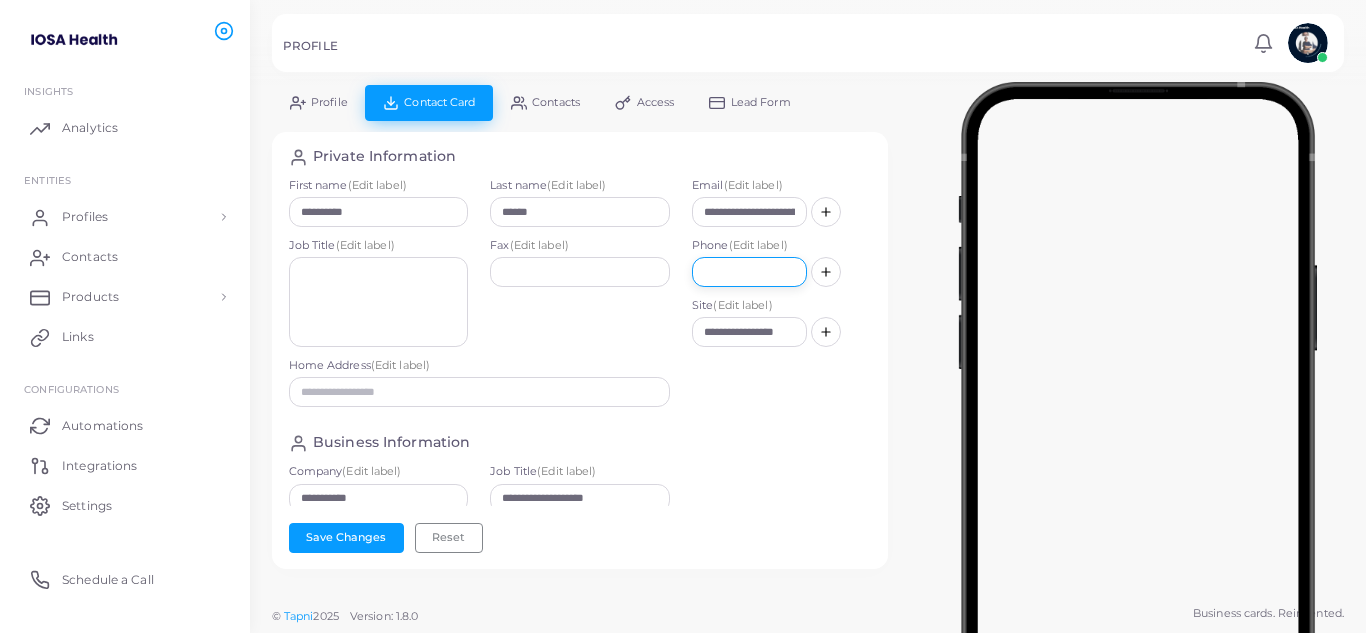 click at bounding box center (749, 272) 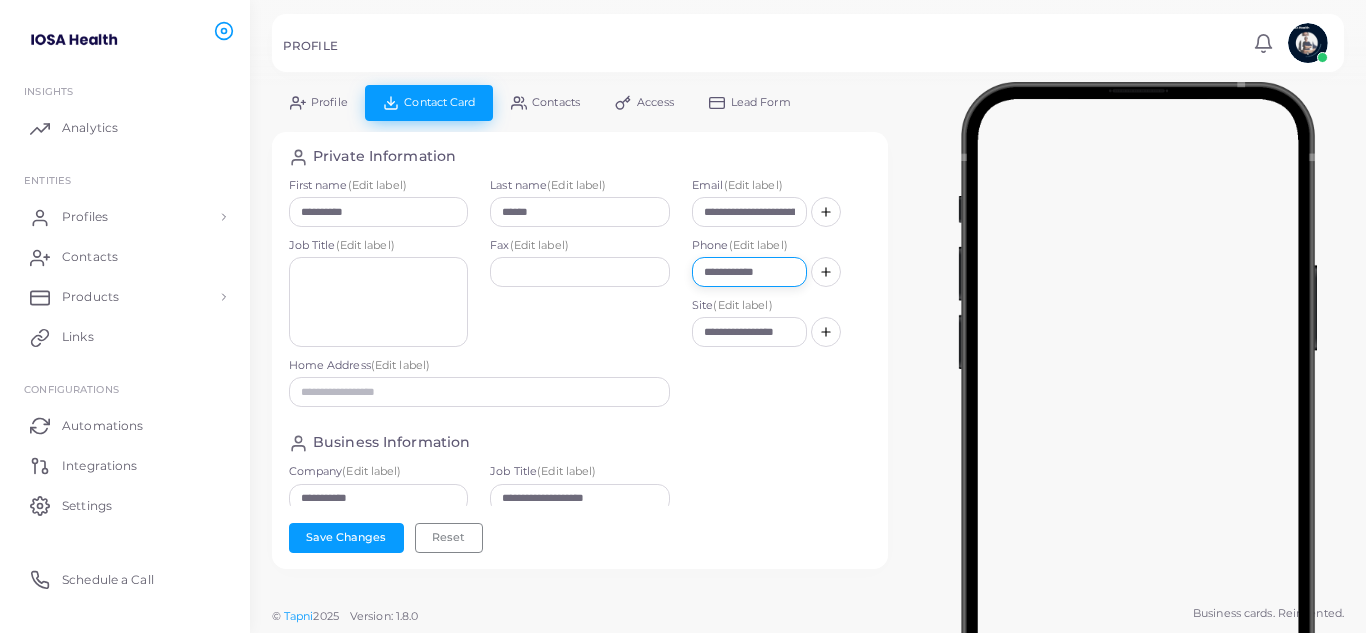 drag, startPoint x: 707, startPoint y: 271, endPoint x: 753, endPoint y: 242, distance: 54.378304 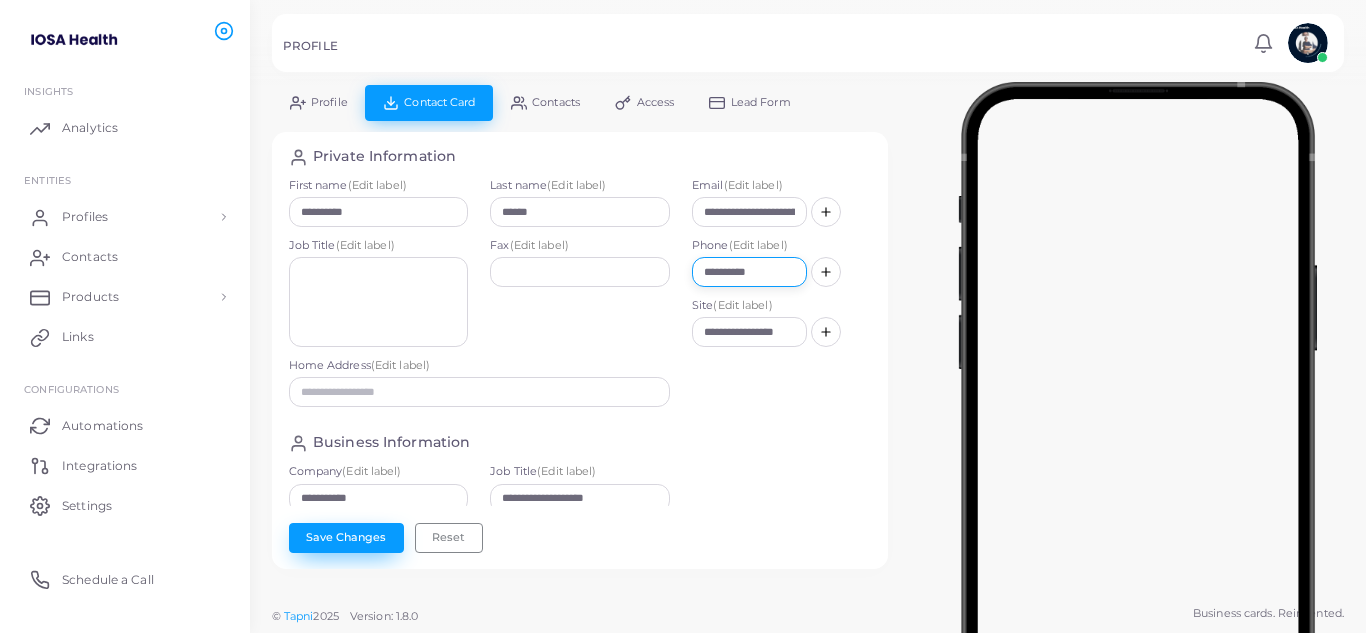 type on "**********" 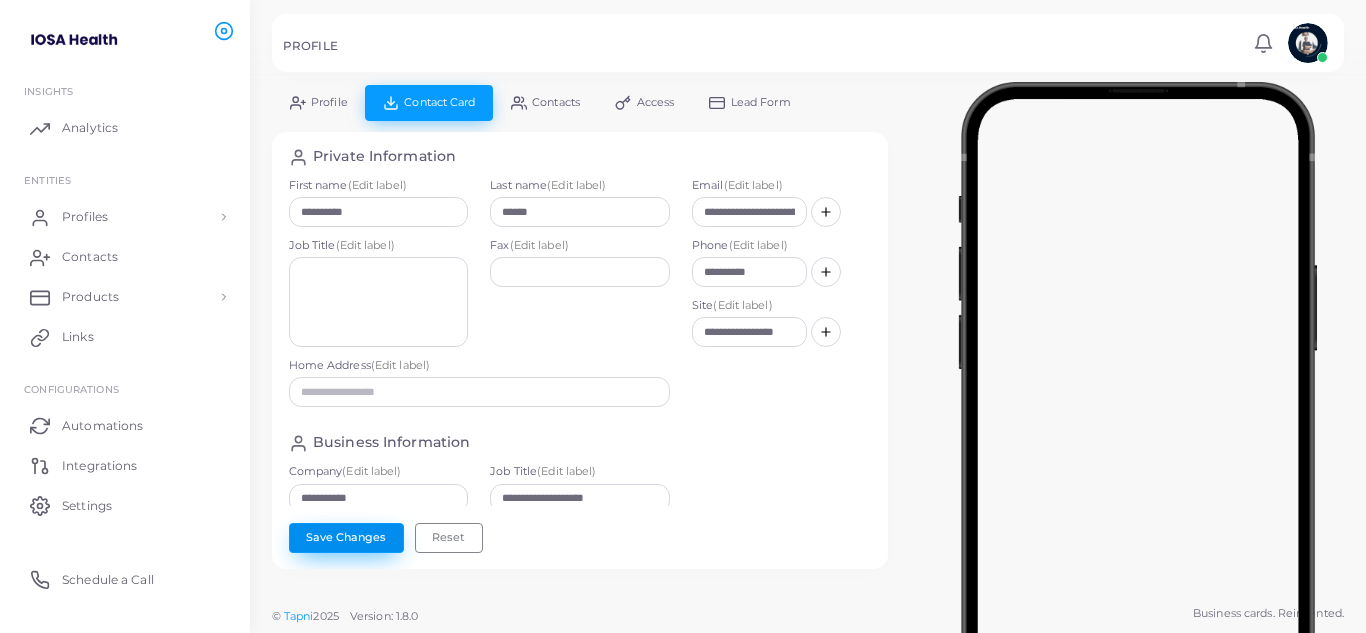 click on "Save Changes" at bounding box center [346, 538] 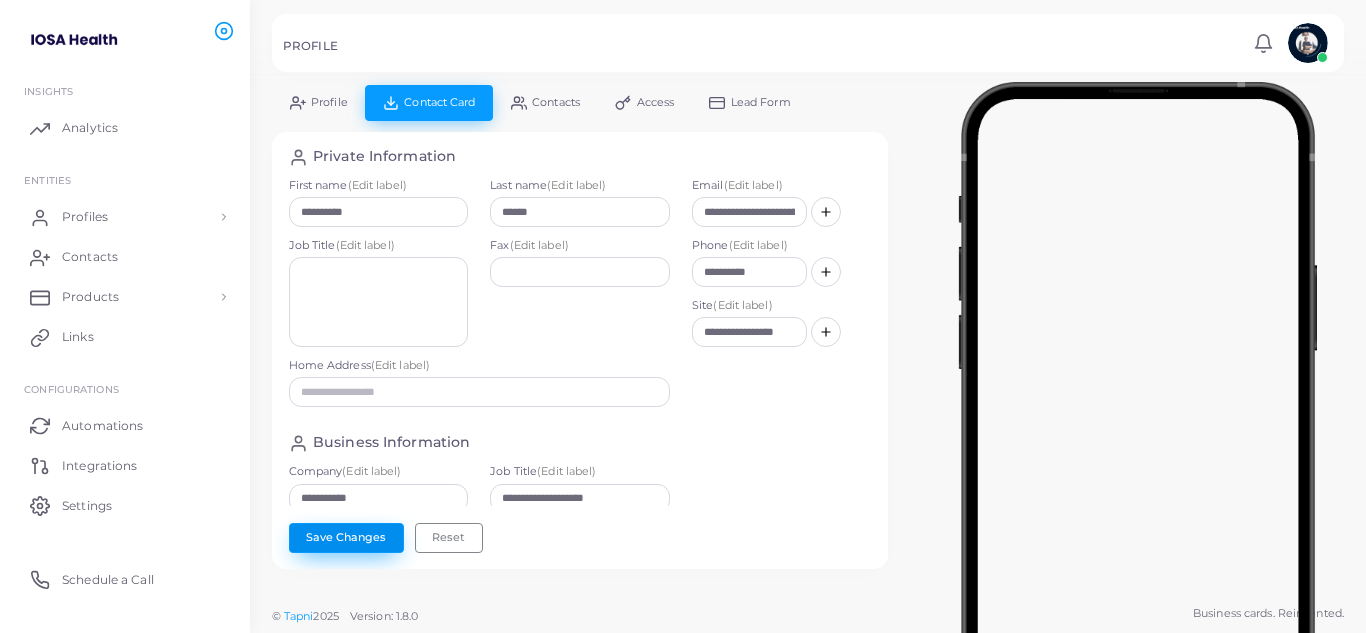click on "Save Changes" at bounding box center [346, 538] 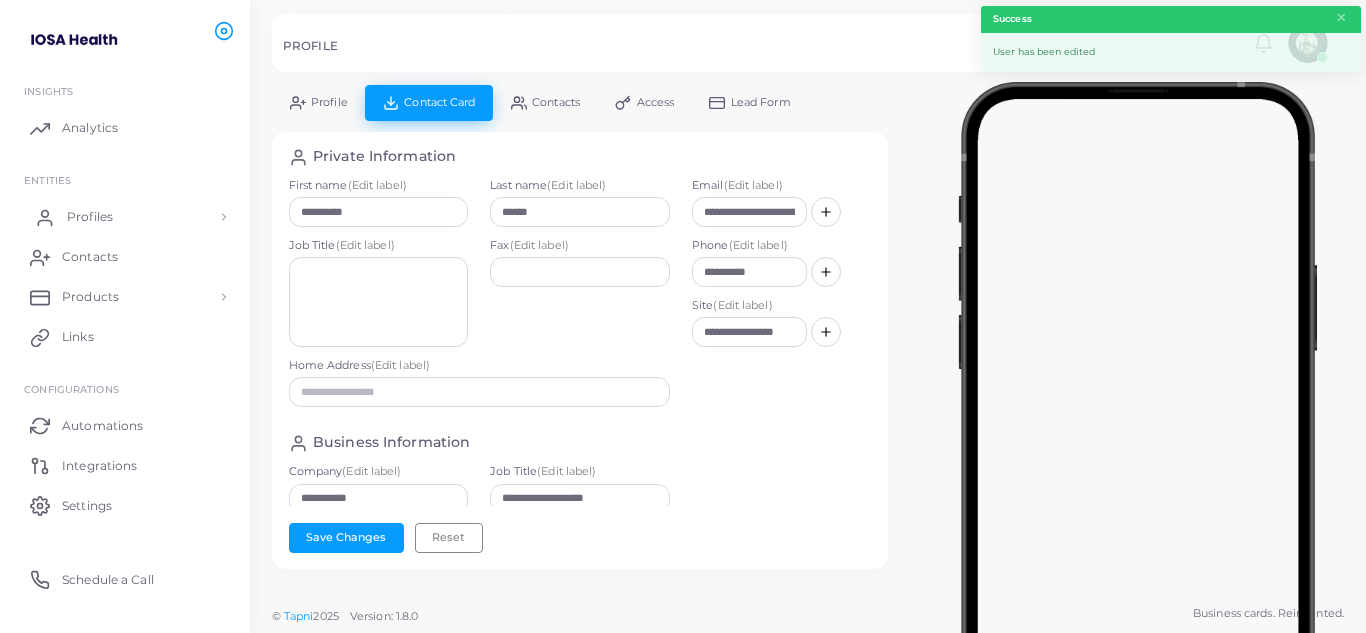 click on "Profiles" at bounding box center (90, 217) 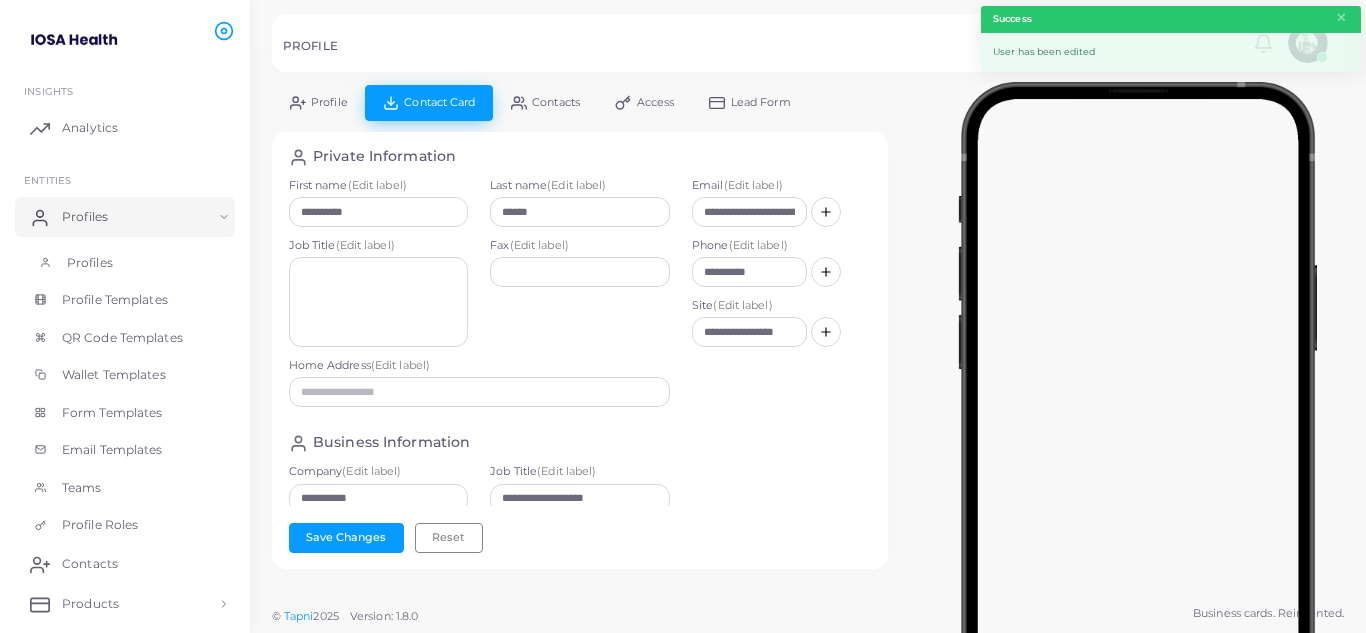 click on "Profiles" at bounding box center (90, 263) 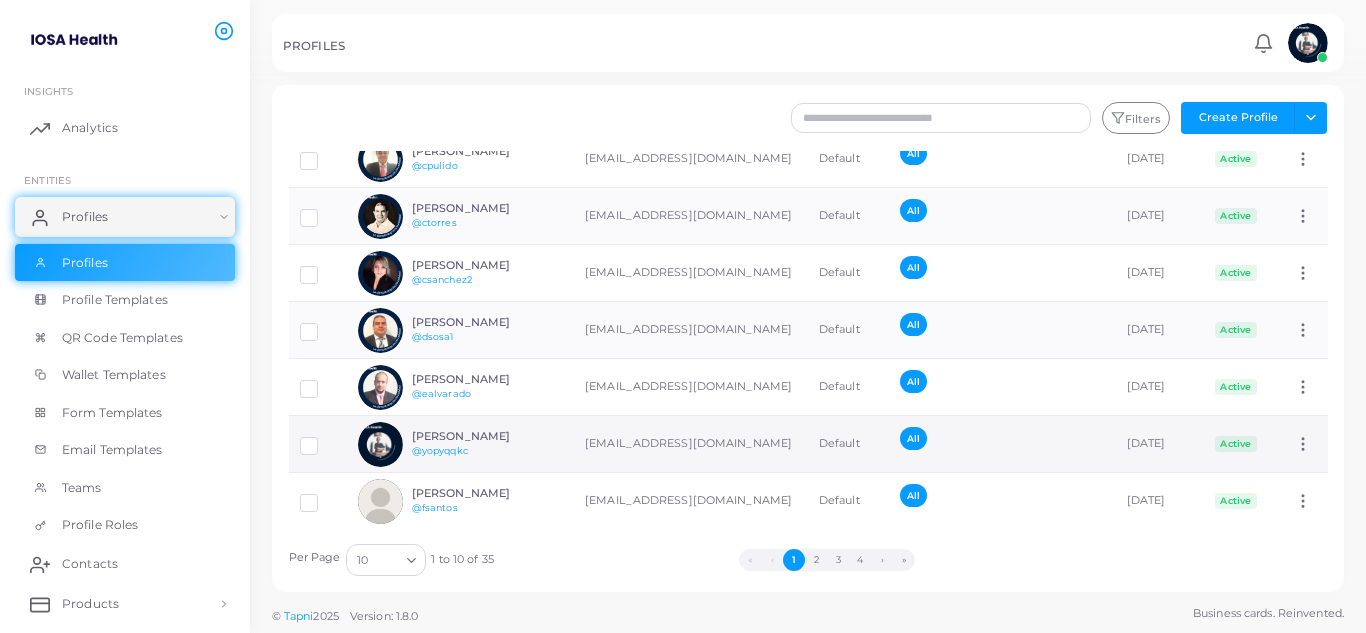 scroll, scrollTop: 232, scrollLeft: 0, axis: vertical 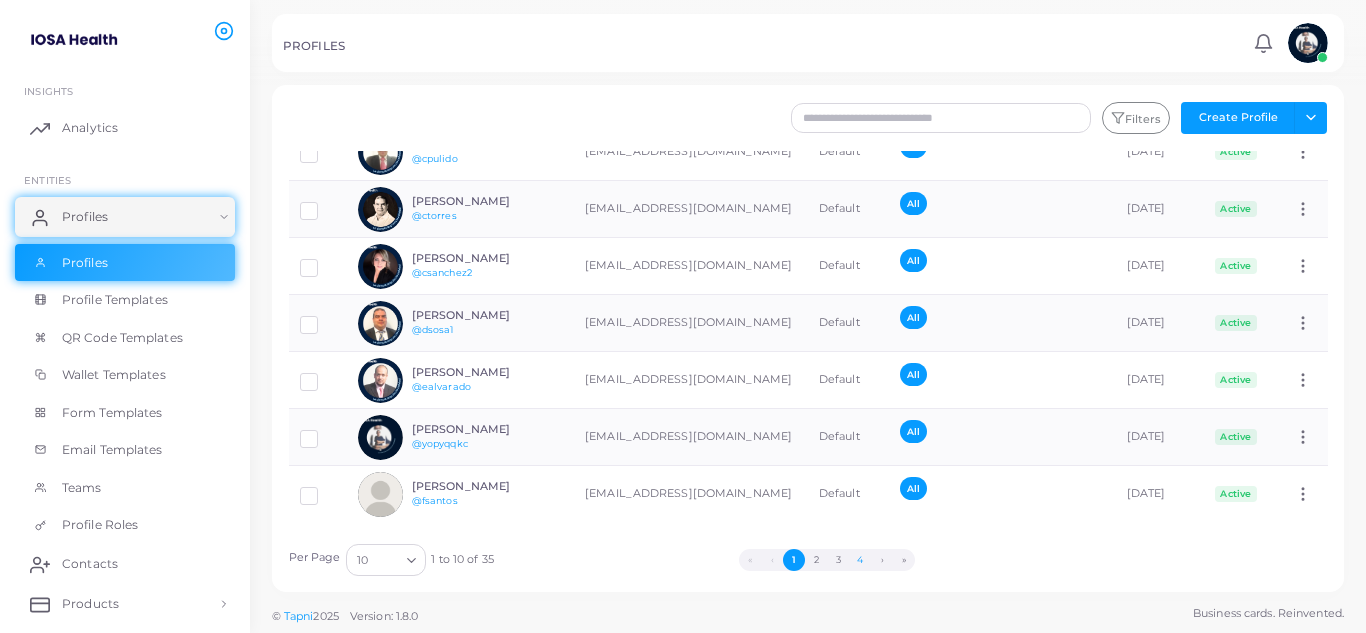 click on "4" at bounding box center [860, 560] 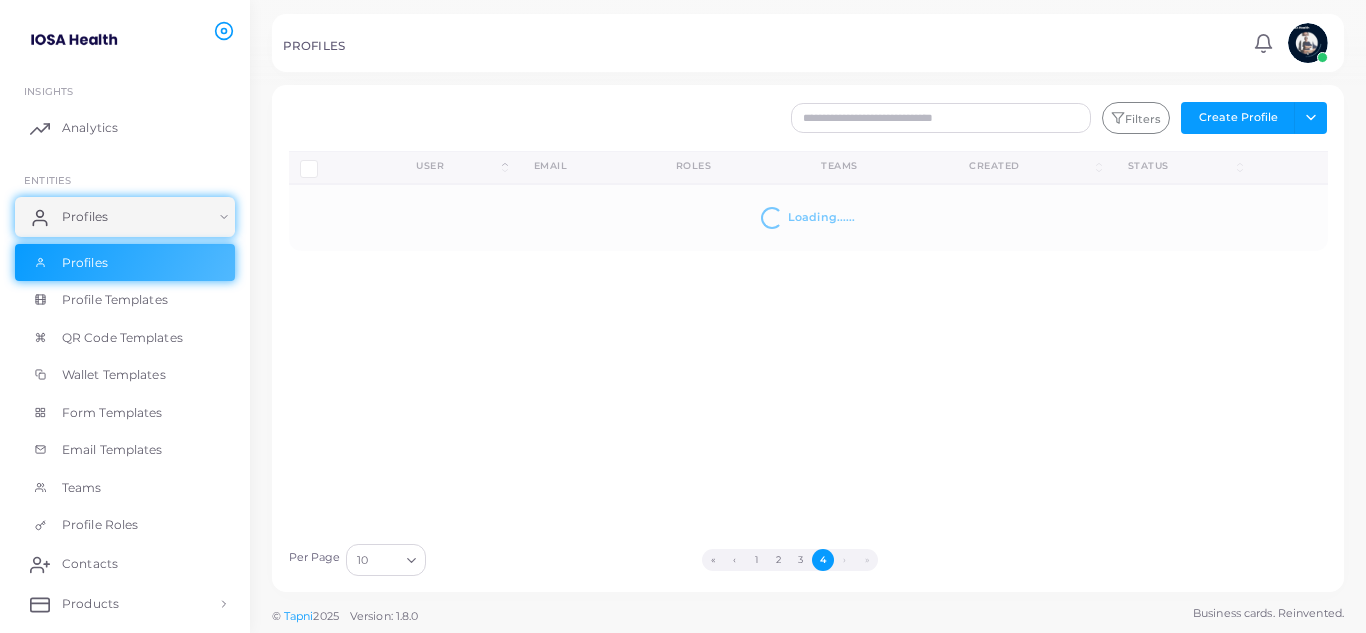 scroll, scrollTop: 0, scrollLeft: 0, axis: both 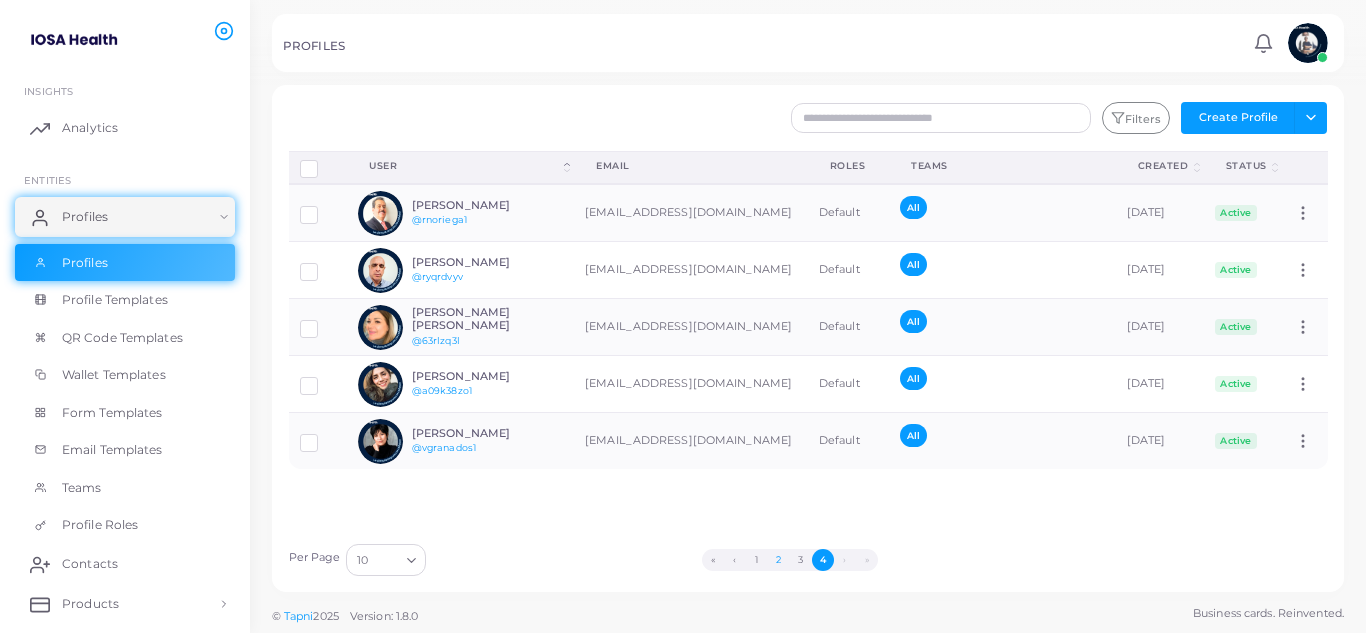 click on "2" at bounding box center [779, 560] 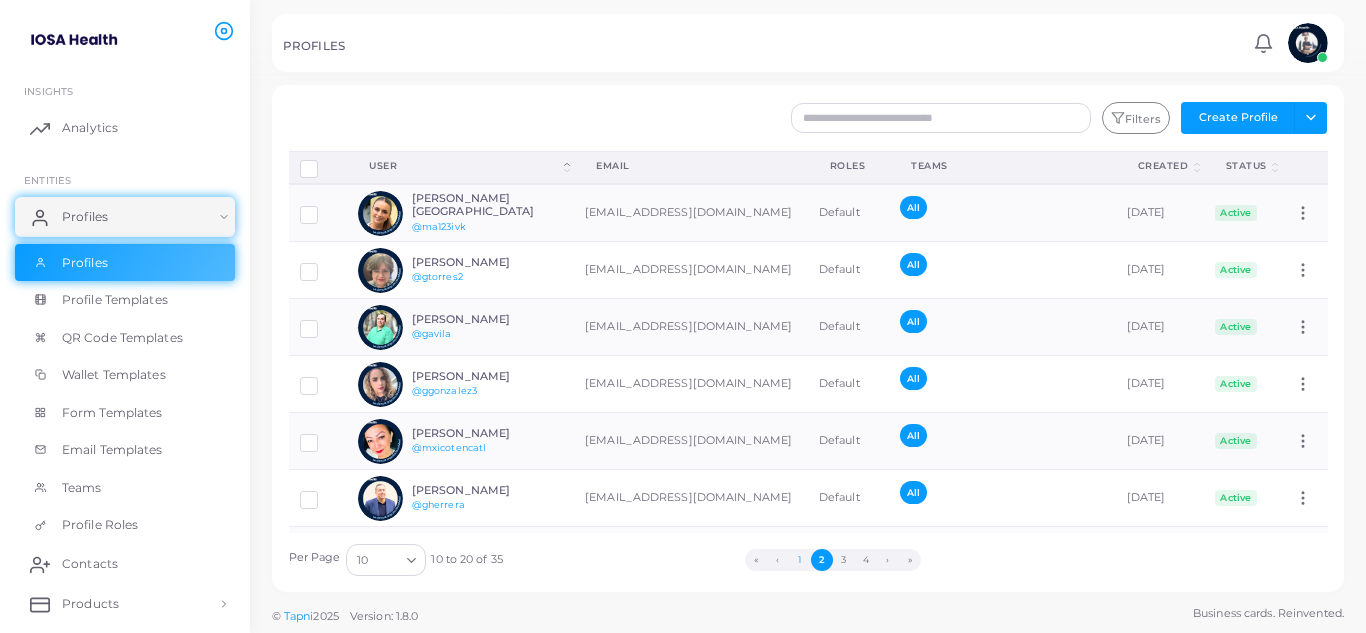 click on "1" at bounding box center [800, 560] 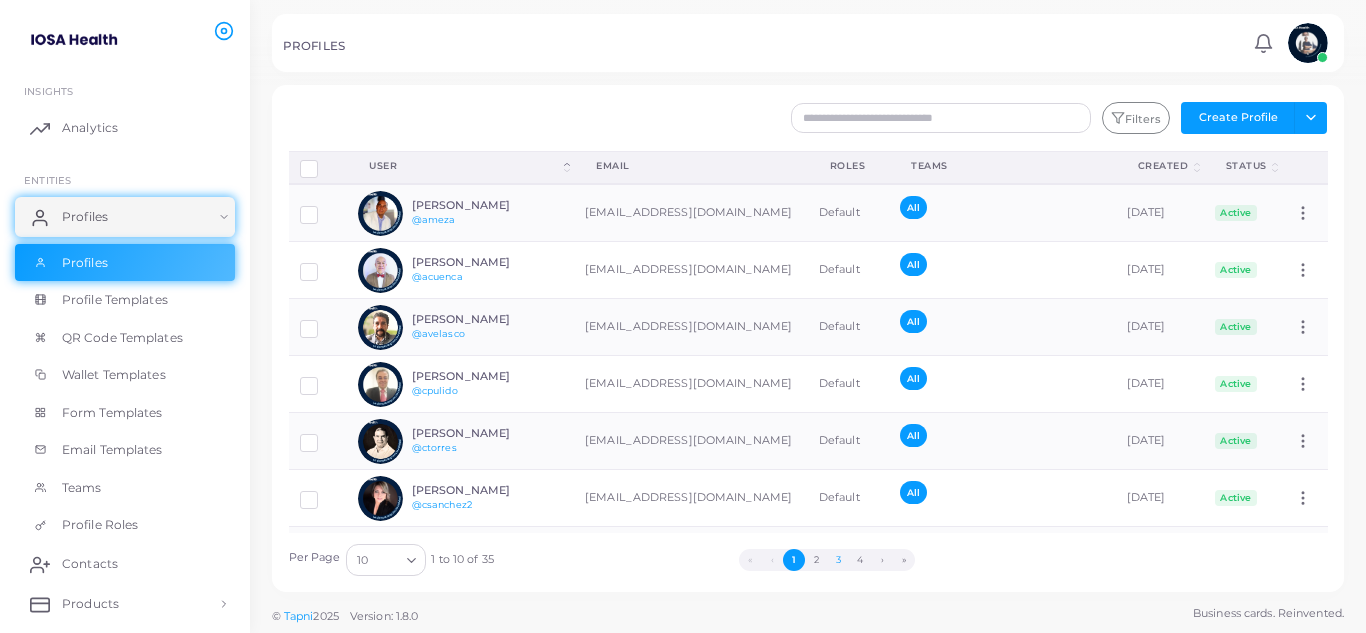 click on "3" at bounding box center (838, 560) 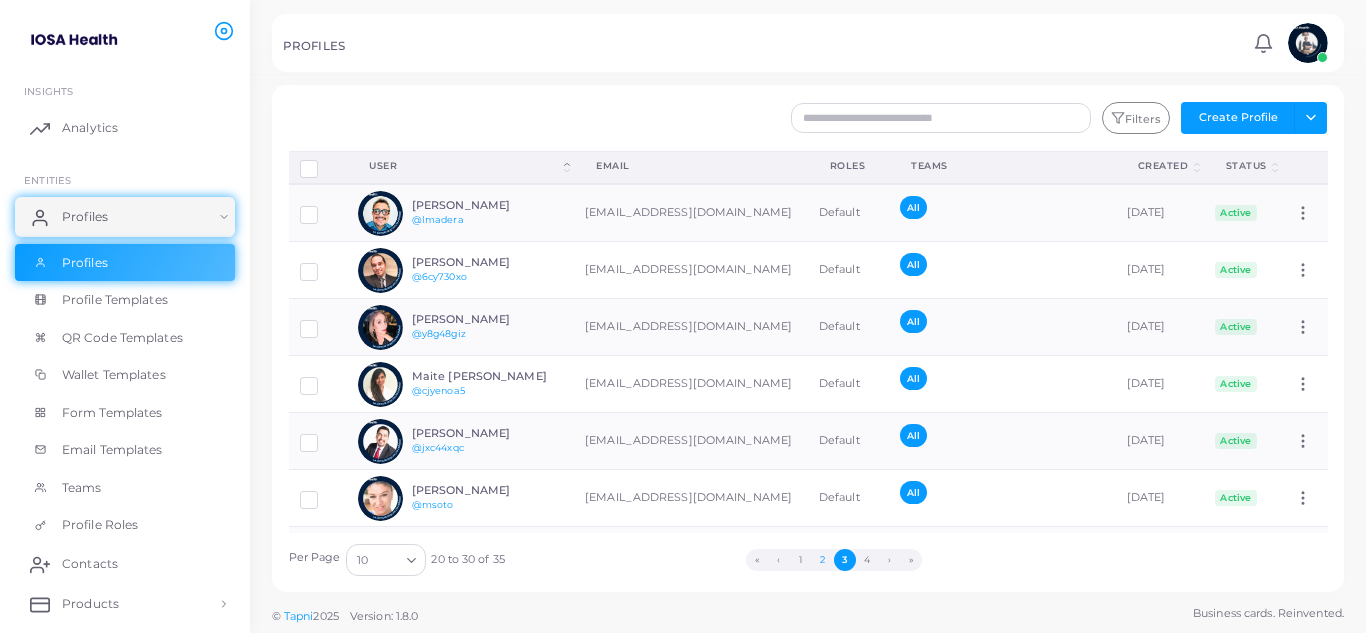 click on "2" at bounding box center (823, 560) 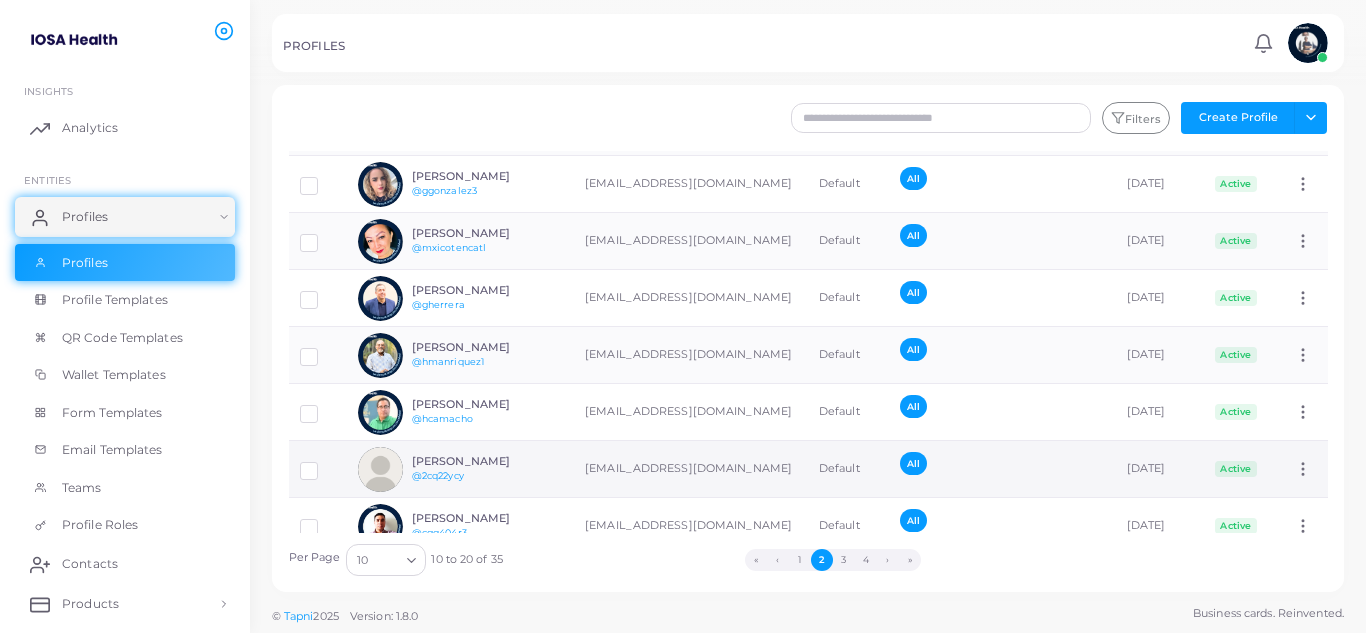 scroll, scrollTop: 247, scrollLeft: 0, axis: vertical 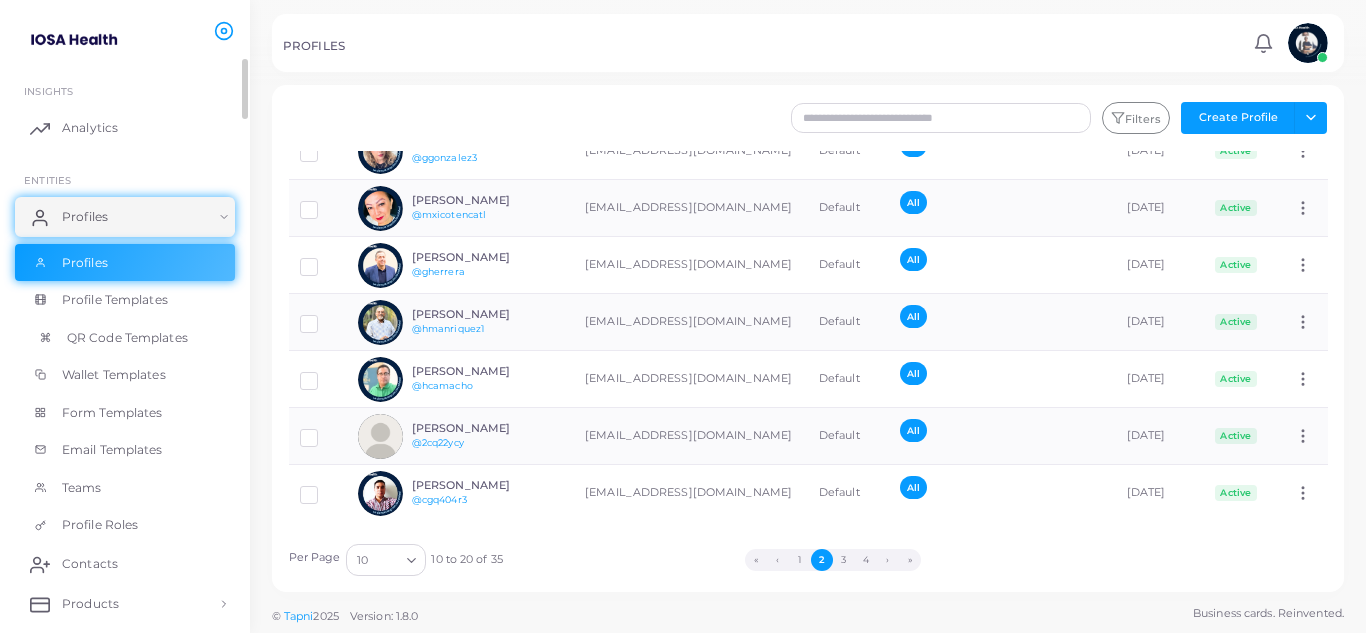 type 